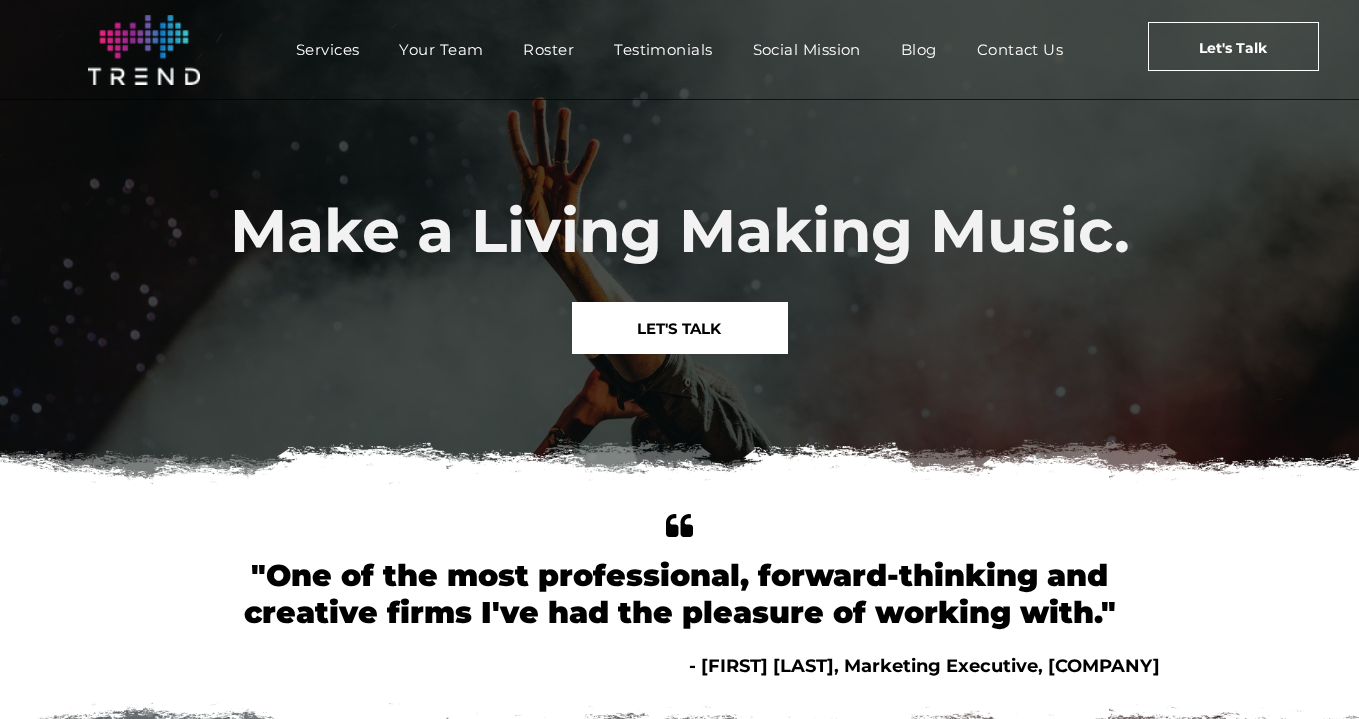 scroll, scrollTop: 0, scrollLeft: 0, axis: both 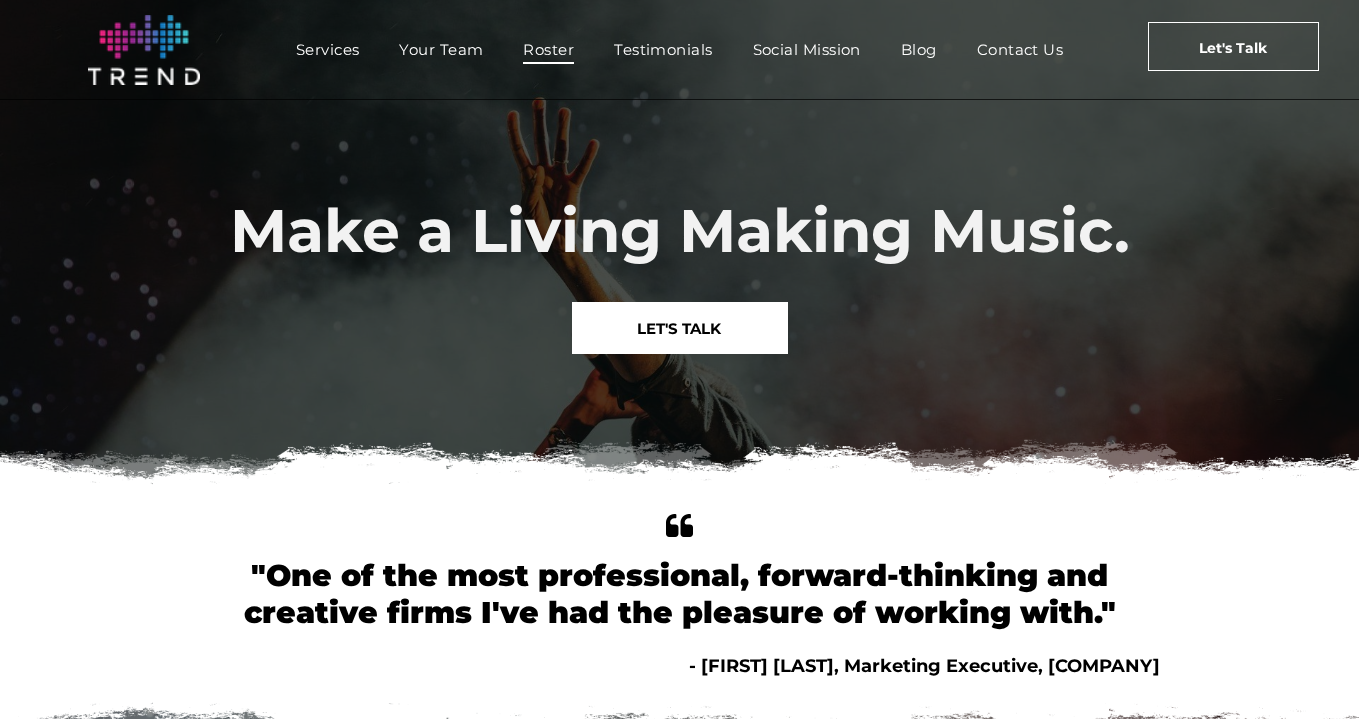 click on "Roster" at bounding box center [548, 49] 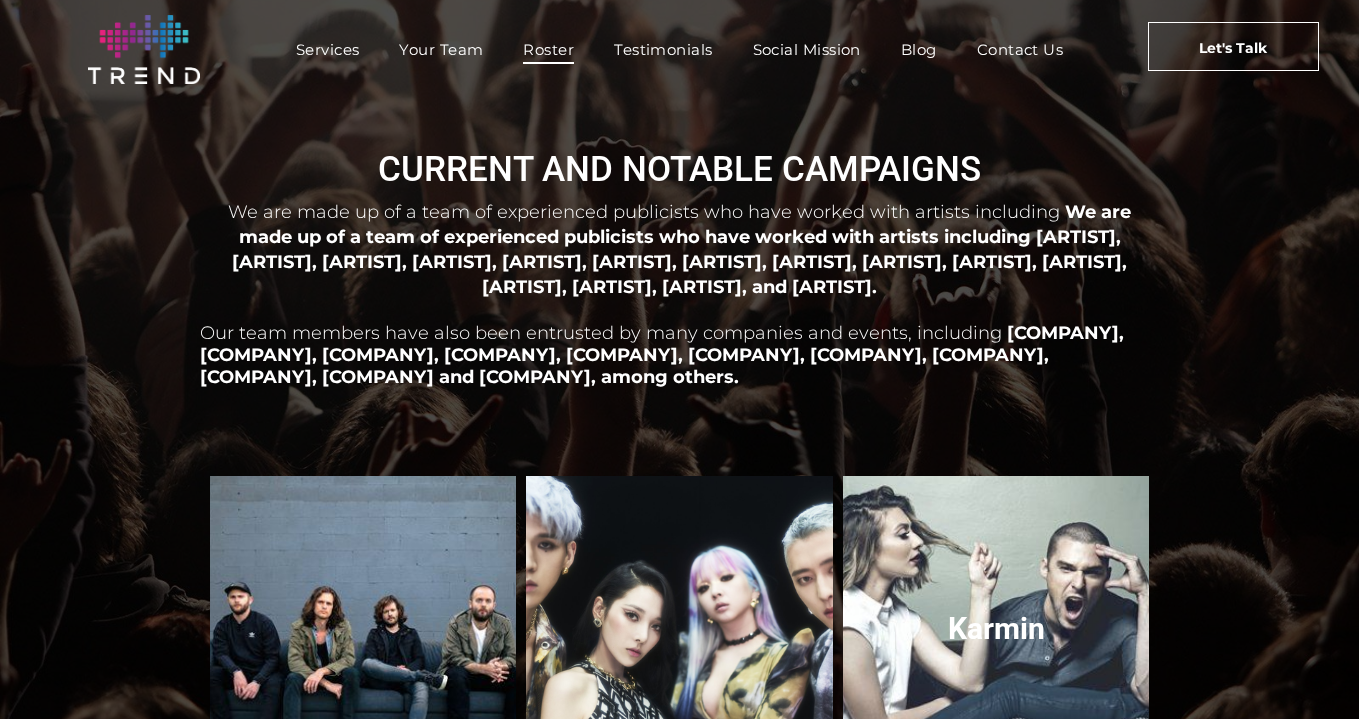 scroll, scrollTop: 0, scrollLeft: 0, axis: both 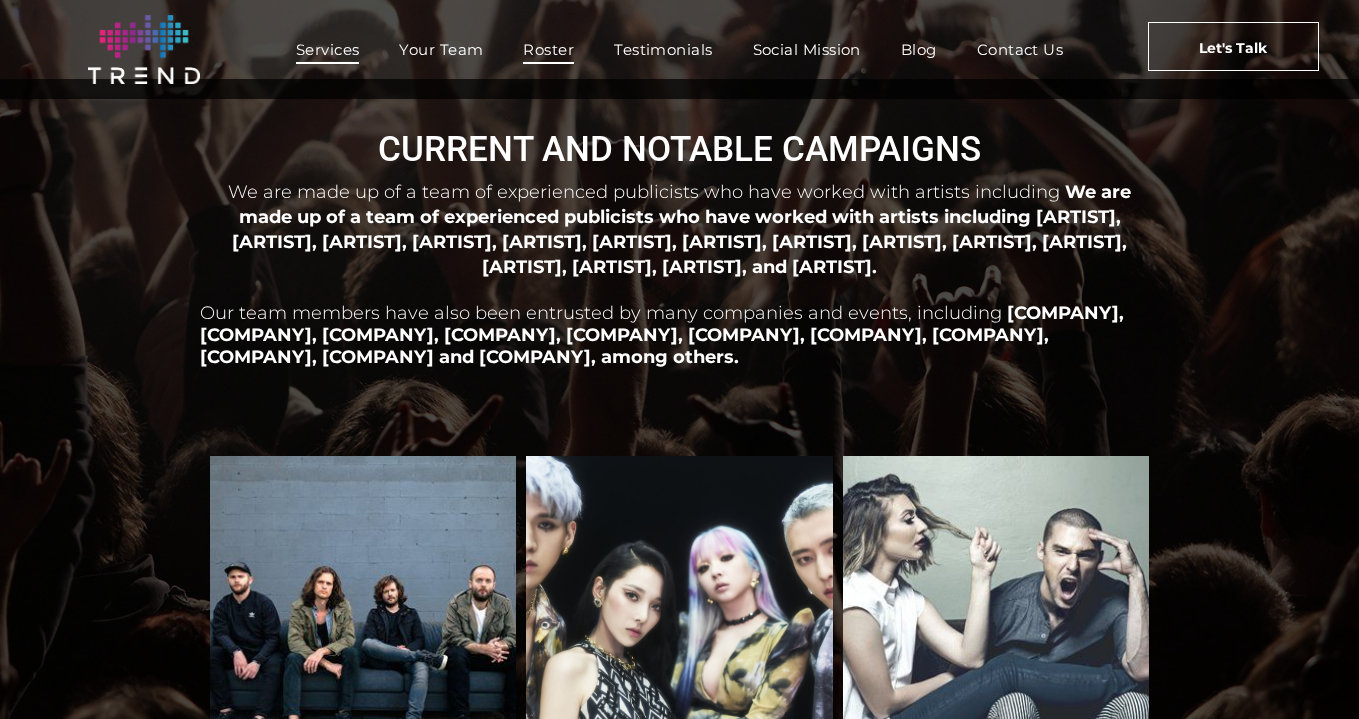 click on "Services" at bounding box center [328, 49] 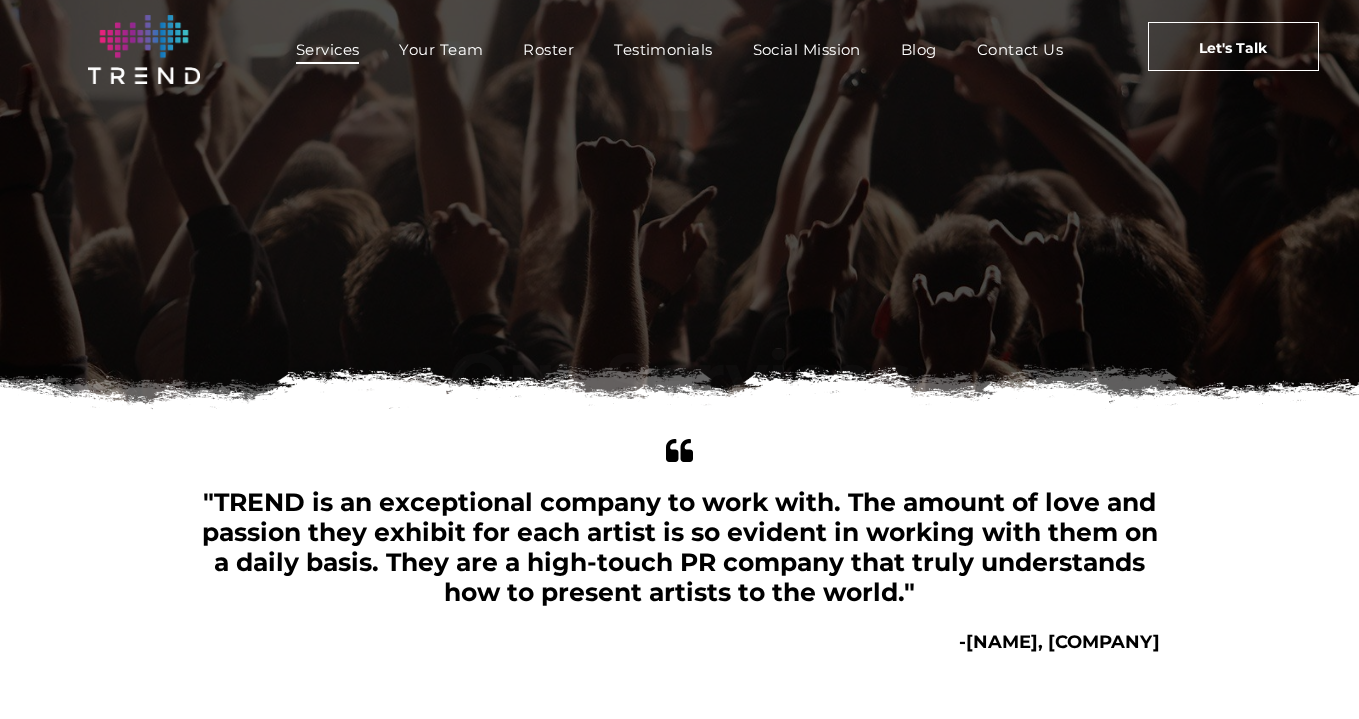 scroll, scrollTop: 0, scrollLeft: 0, axis: both 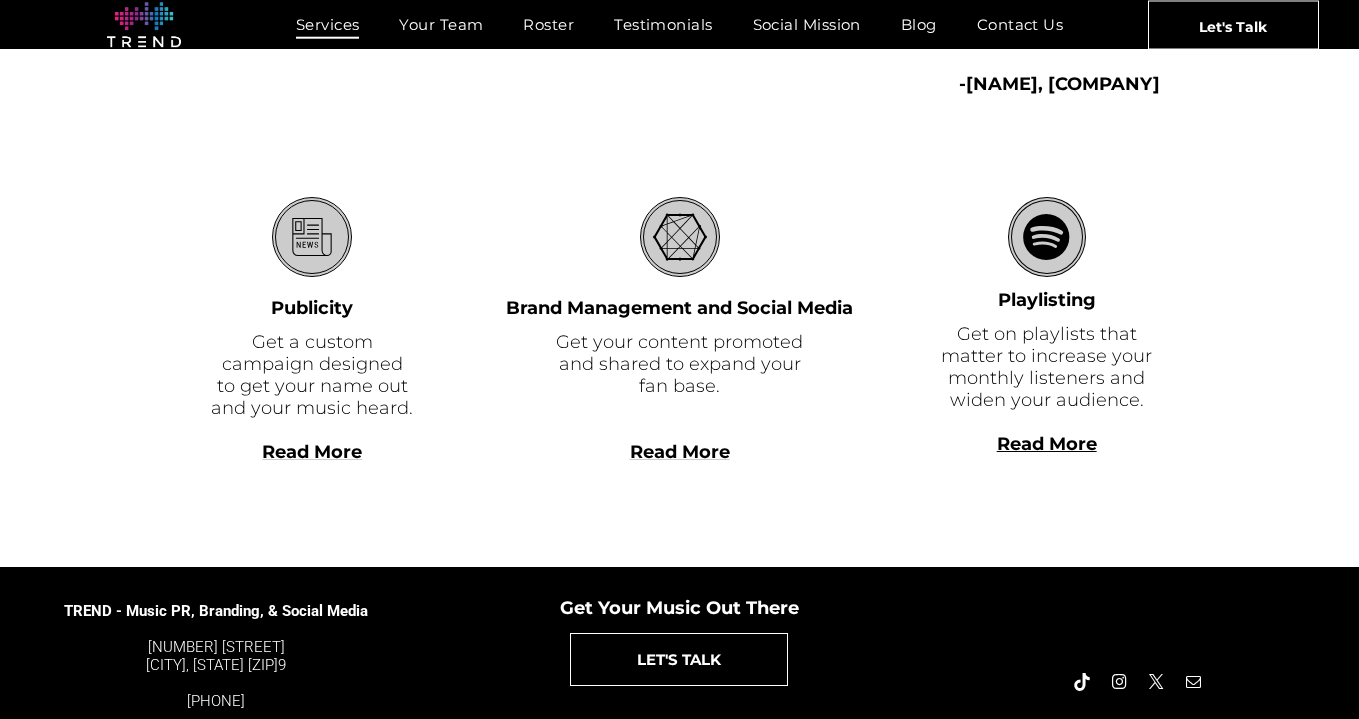 click on "Read More" at bounding box center [312, 452] 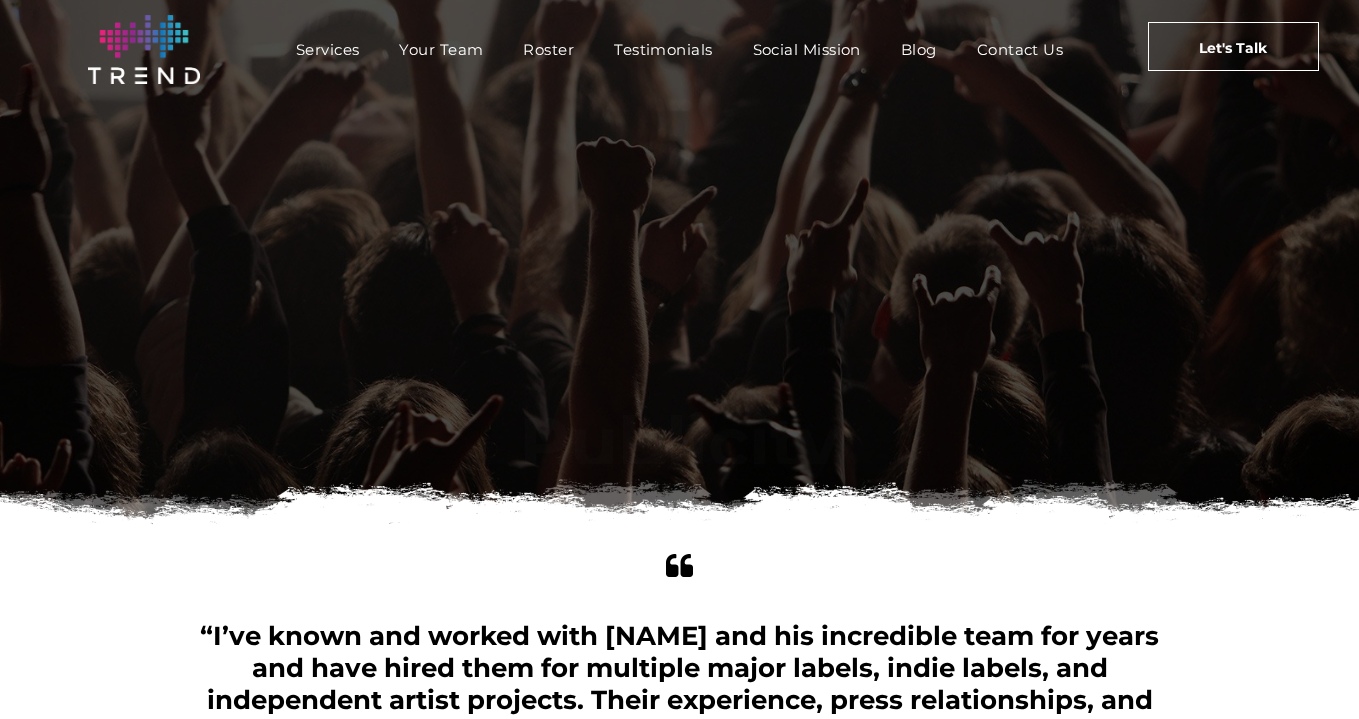 scroll, scrollTop: 0, scrollLeft: 0, axis: both 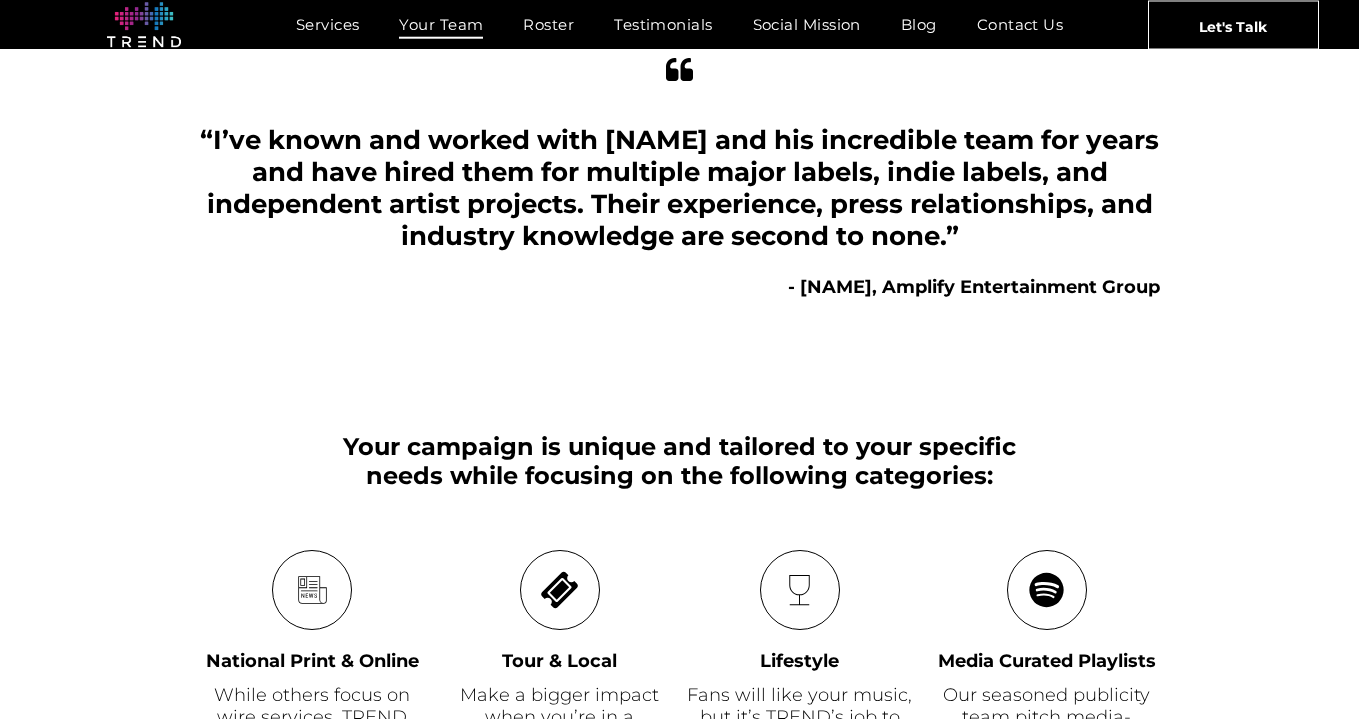 click on "Your Team" at bounding box center [441, 24] 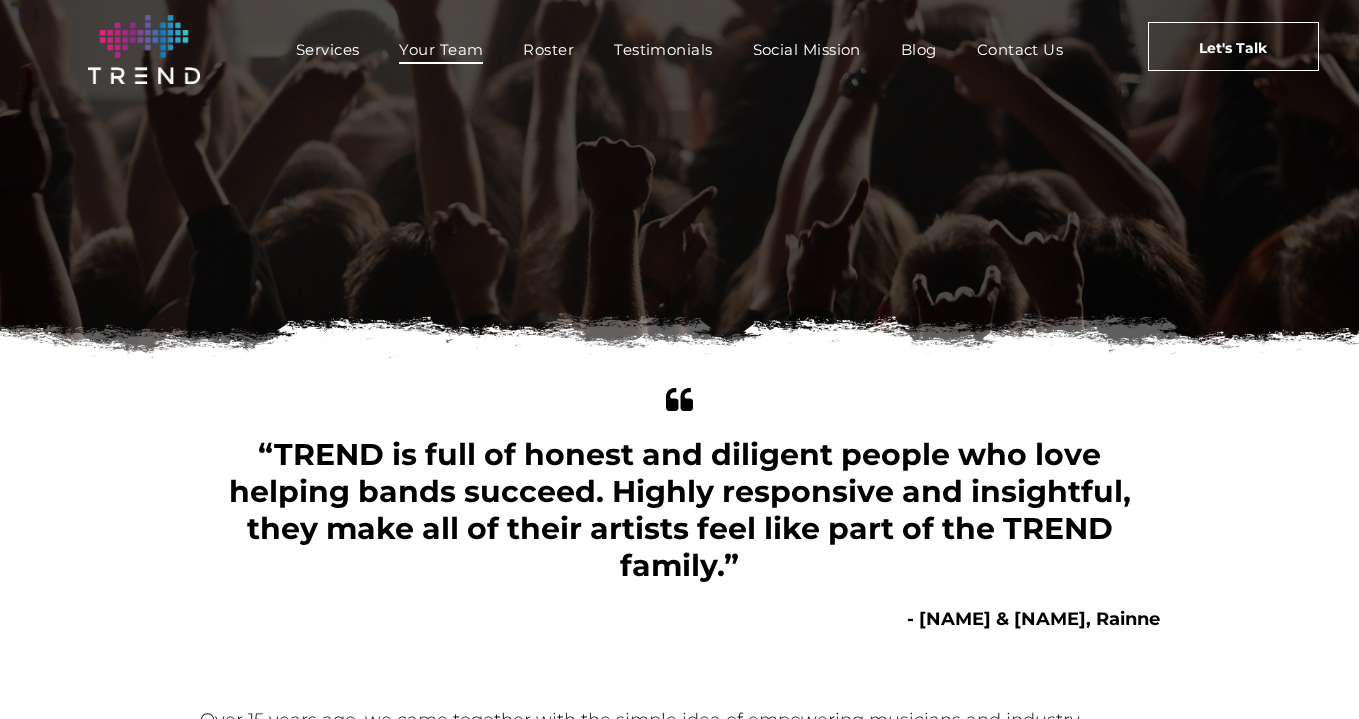 scroll, scrollTop: 0, scrollLeft: 0, axis: both 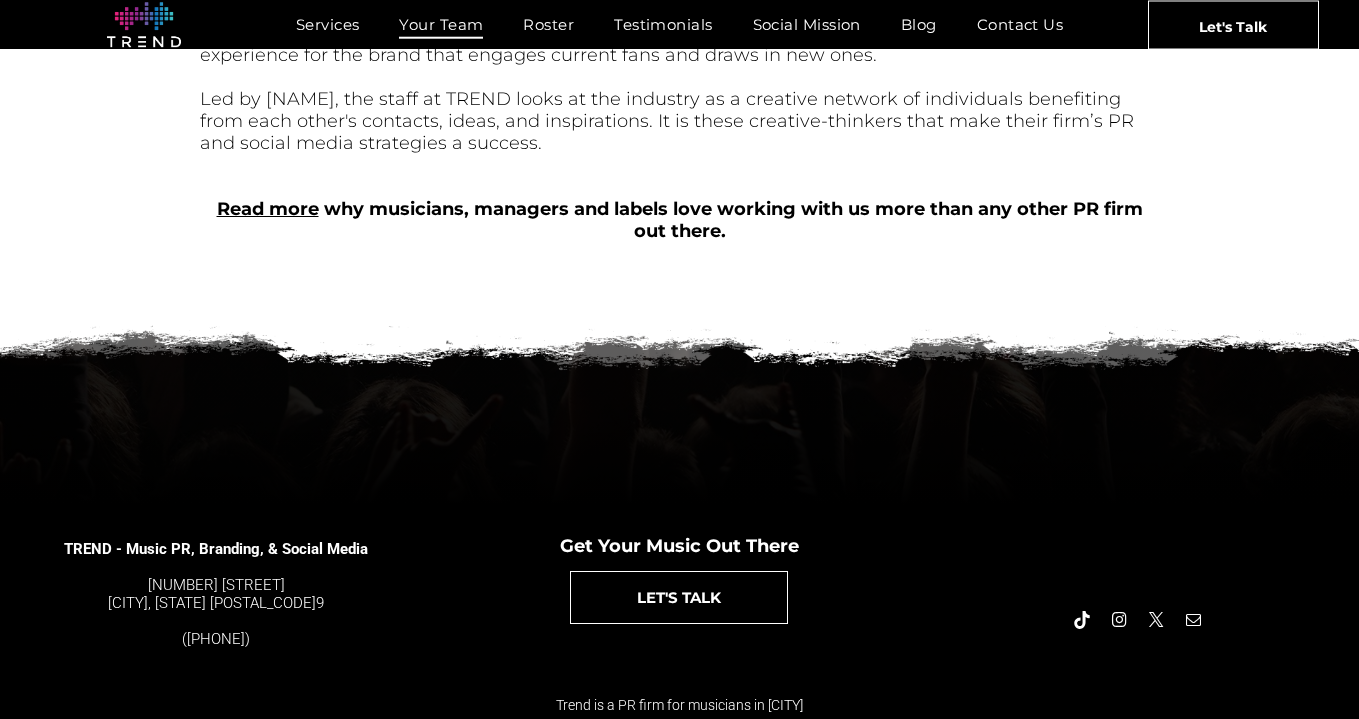 click on "Read more" at bounding box center [268, 209] 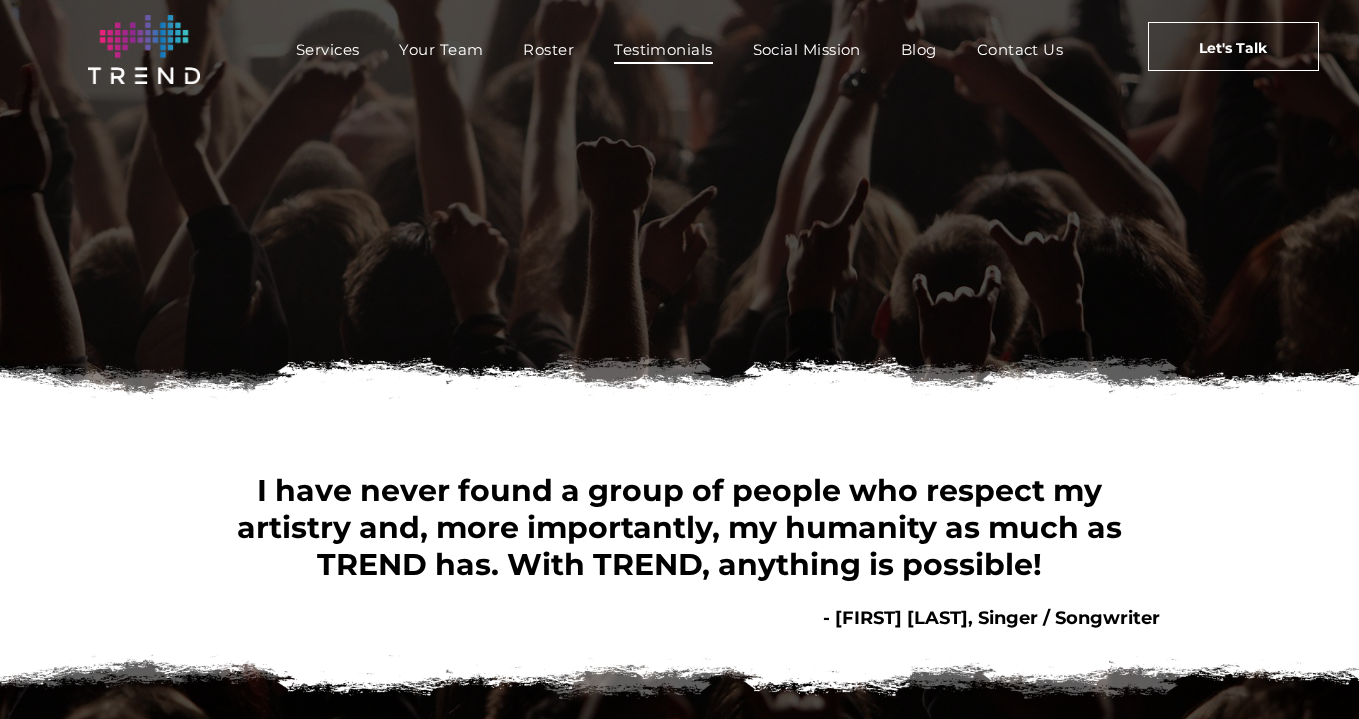 scroll, scrollTop: 0, scrollLeft: 0, axis: both 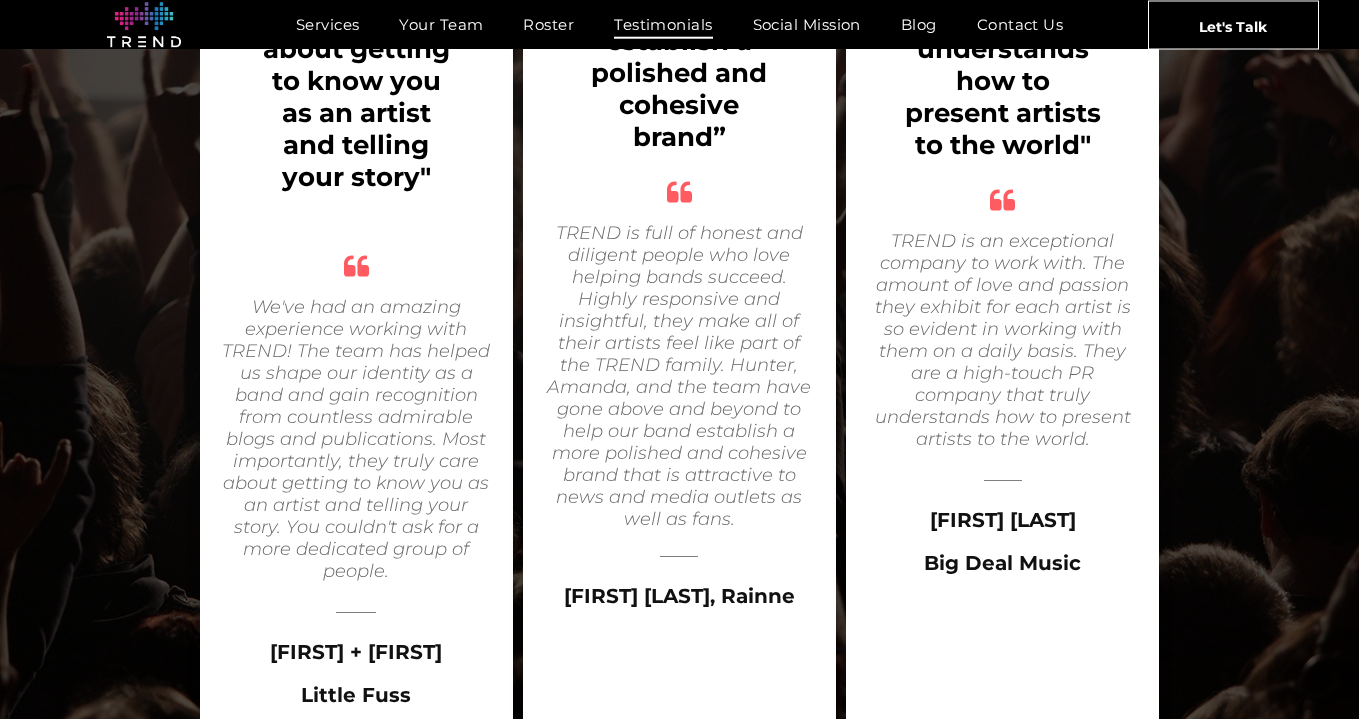 click on "“Helped us establish a polished and cohesive brand”       quotes
TREND is full of honest and diligent people who love helping bands succeed. Highly responsive and insightful, they make all of their artists feel like part of the TREND family. Hunter, Amanda, and the team have gone above and beyond to help our band establish a more polished and cohesive brand that is attractive to news and media outlets as well as fans.
Annie Dingwall & Justin Klunk, Rainne" at bounding box center (679, 356) 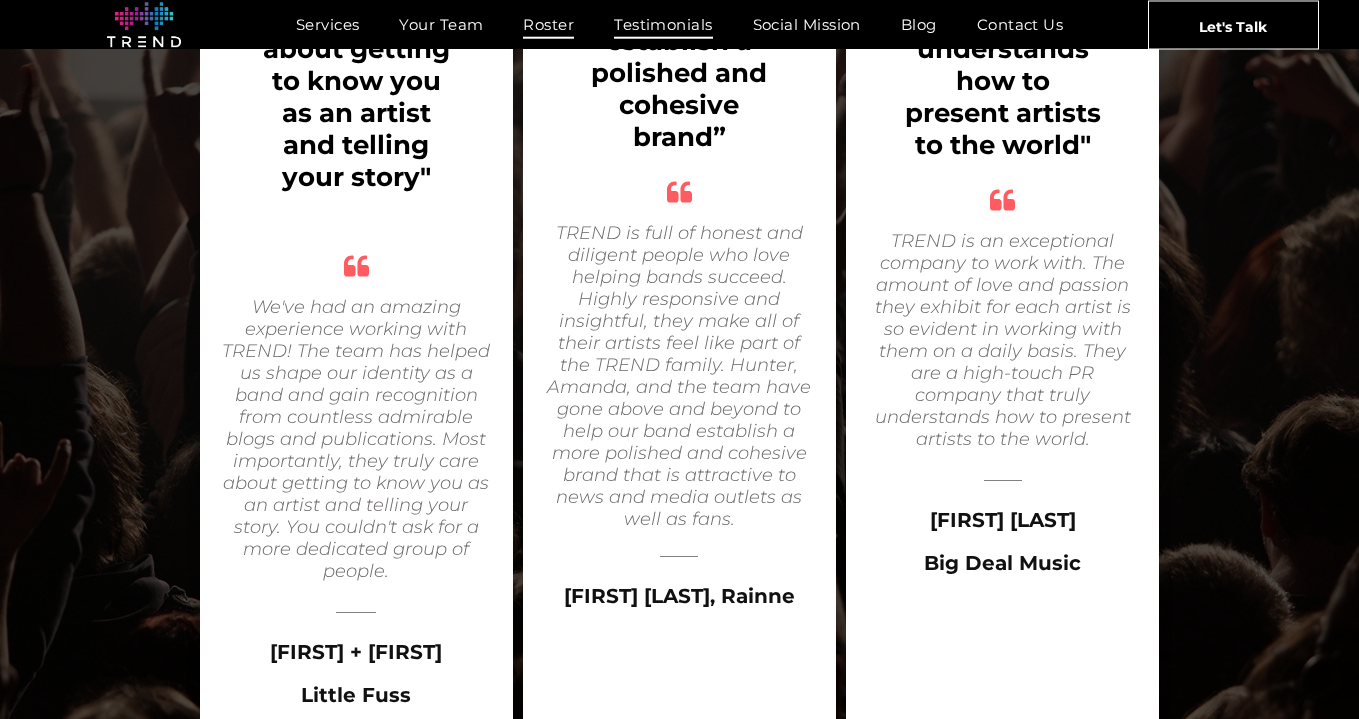 click on "Roster" at bounding box center (548, 24) 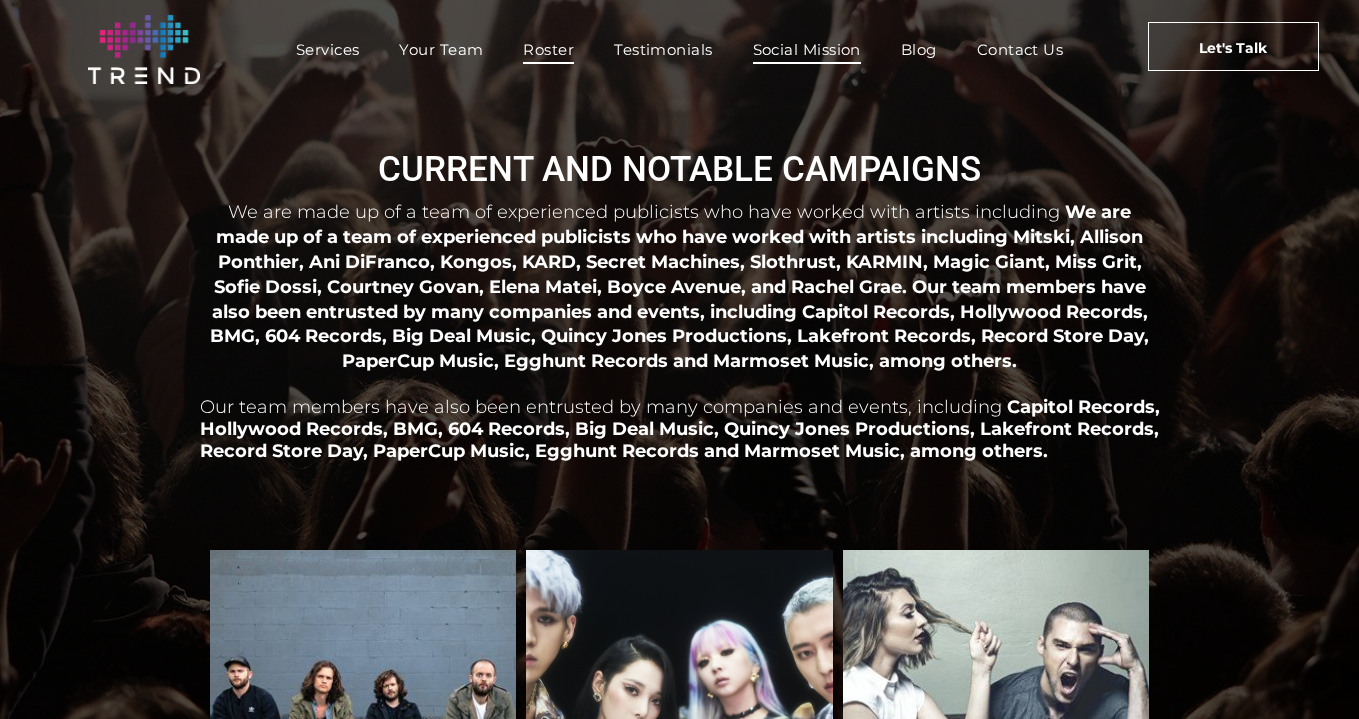 scroll, scrollTop: 0, scrollLeft: 0, axis: both 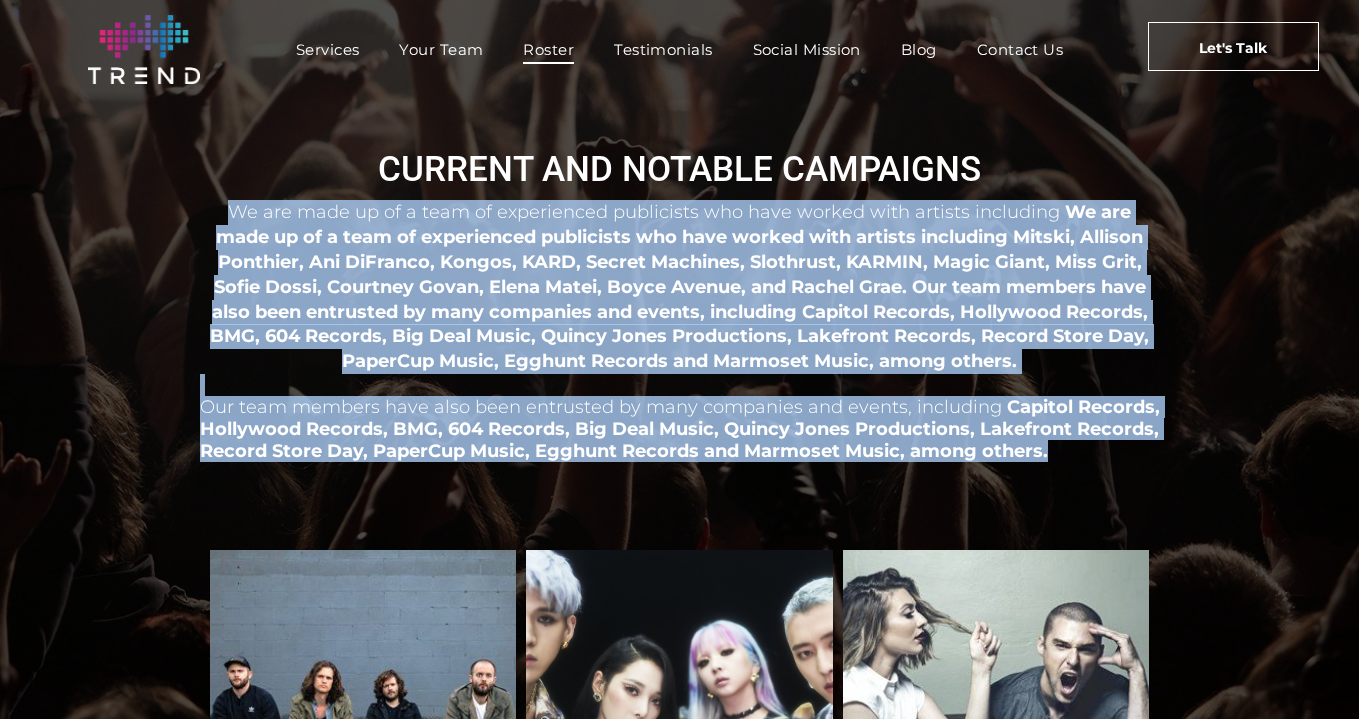 drag, startPoint x: 210, startPoint y: 203, endPoint x: 1145, endPoint y: 388, distance: 953.12646 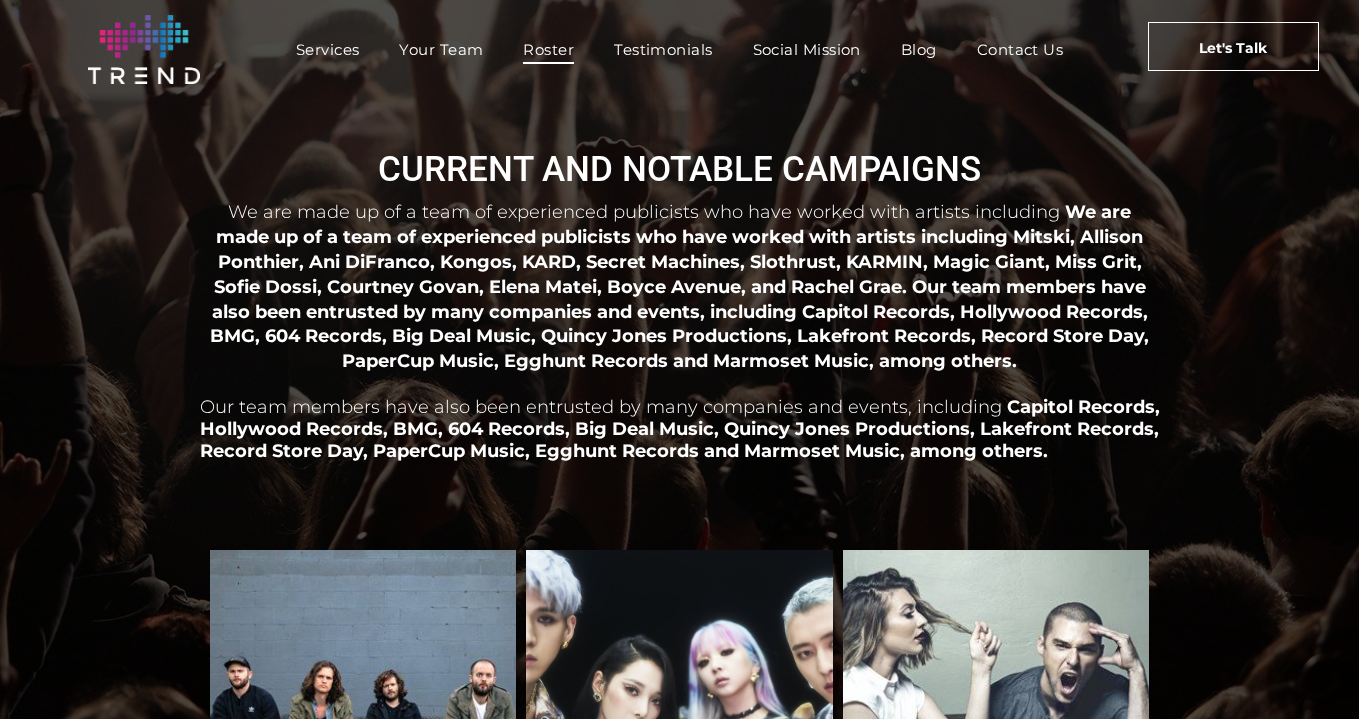 click on "CURRENT AND NOTABLE CAMPAIGNS
We are made up of a team of experienced publicists who have worked with artists including
We are made up of a team of experienced publicists who have worked with artists including Mitski, Allison Ponthier, Ani DiFranco, Kongos, KARD, Secret Machines, Slothrust, KARMIN, Magic Giant, Miss Grit, Sofie Dossi, Courtney Govan, Elena Matei, Boyce Avenue, and Rachel Grae. Our team members have also been entrusted by many companies and events, including
Capitol Records, Hollywood Records, BMG, 604 Records, Big Deal Music, Quincy Jones Productions, Lakefront Records, Record Store Day, PaperCup Music, Egghunt Records and Marmoset Music, among others.
KONGOS
Button
KARD
Button
Karmin
Button
Courtney Govan
Button
Little Fuss
Button" at bounding box center [679, 1457] 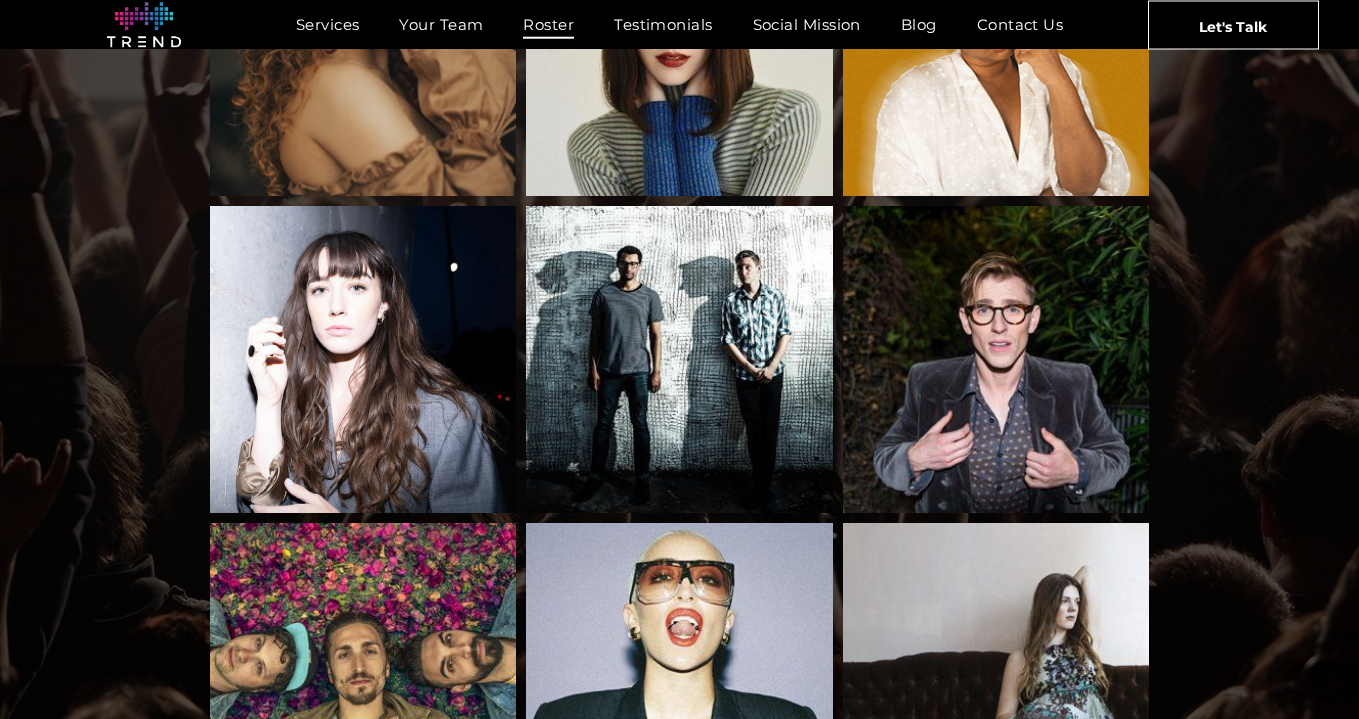 scroll, scrollTop: 2240, scrollLeft: 0, axis: vertical 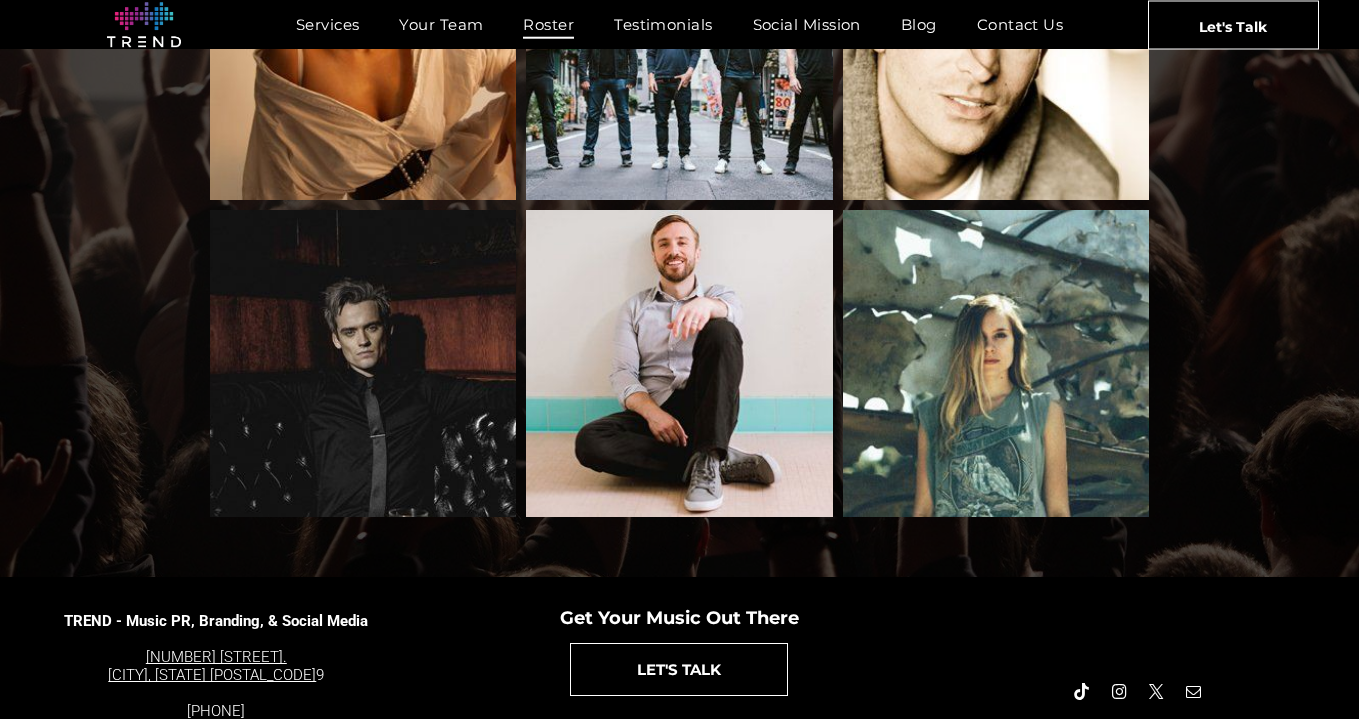click on "4889 Melrose Ave. Los Angeles, CA 9002" at bounding box center (212, 666) 